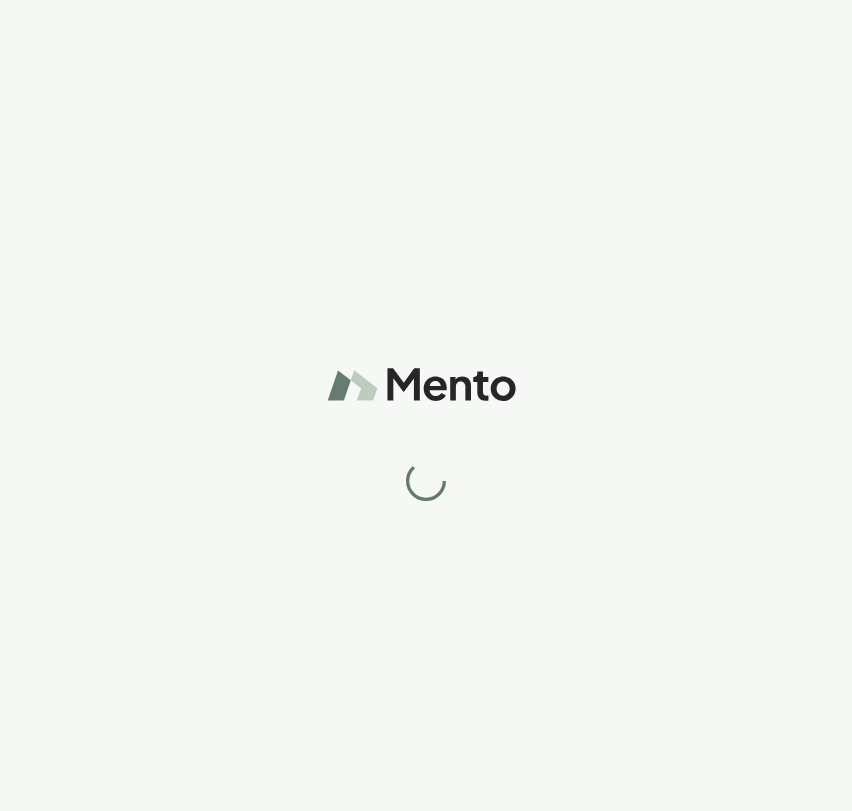 scroll, scrollTop: 0, scrollLeft: 0, axis: both 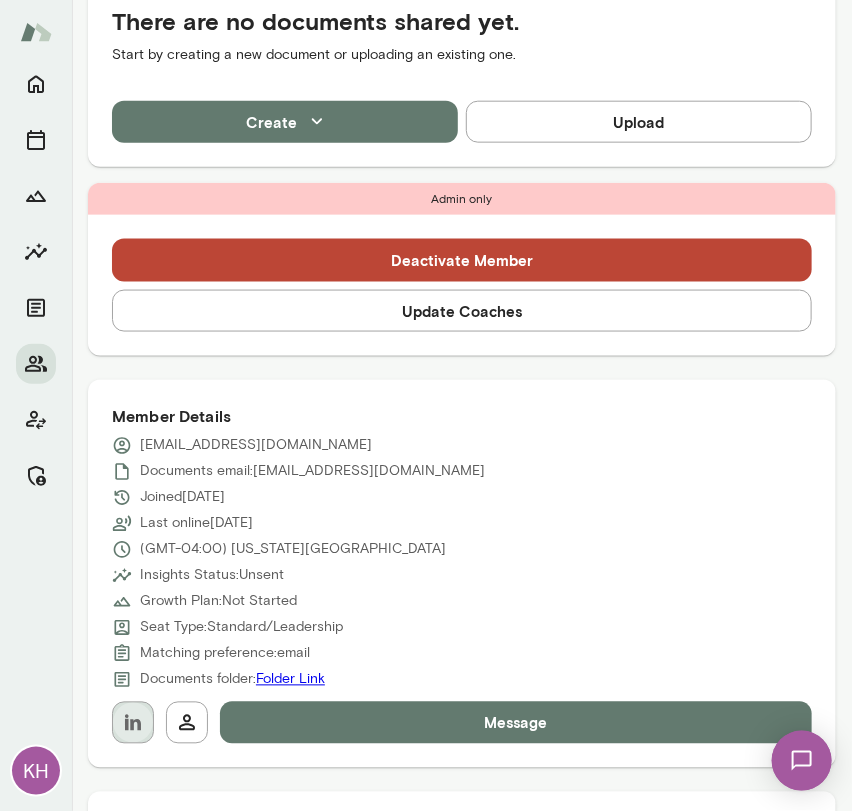 click 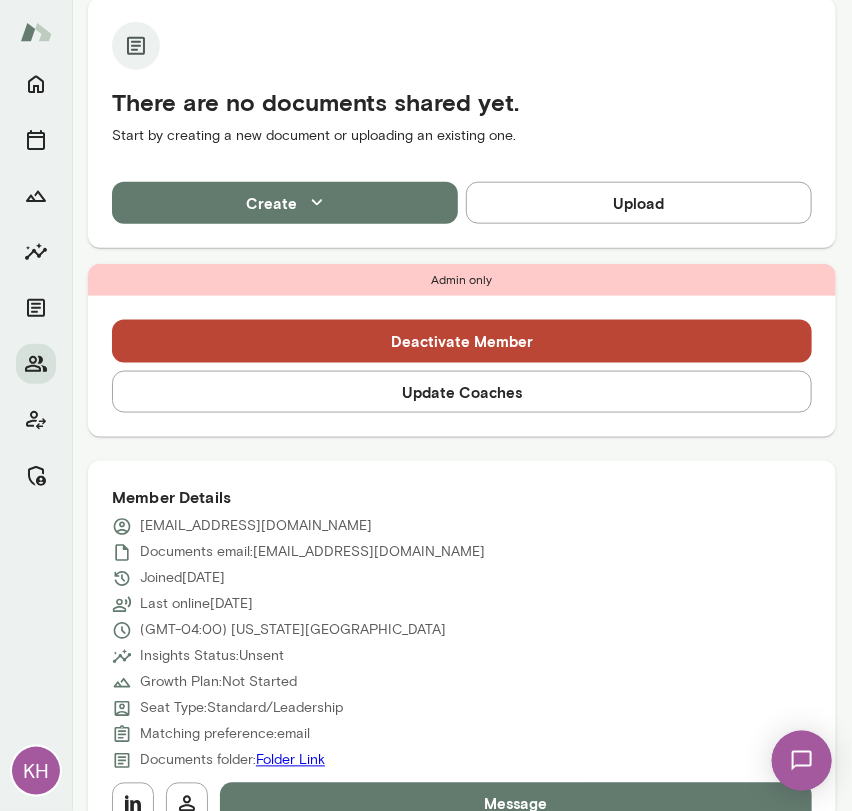 scroll, scrollTop: 469, scrollLeft: 0, axis: vertical 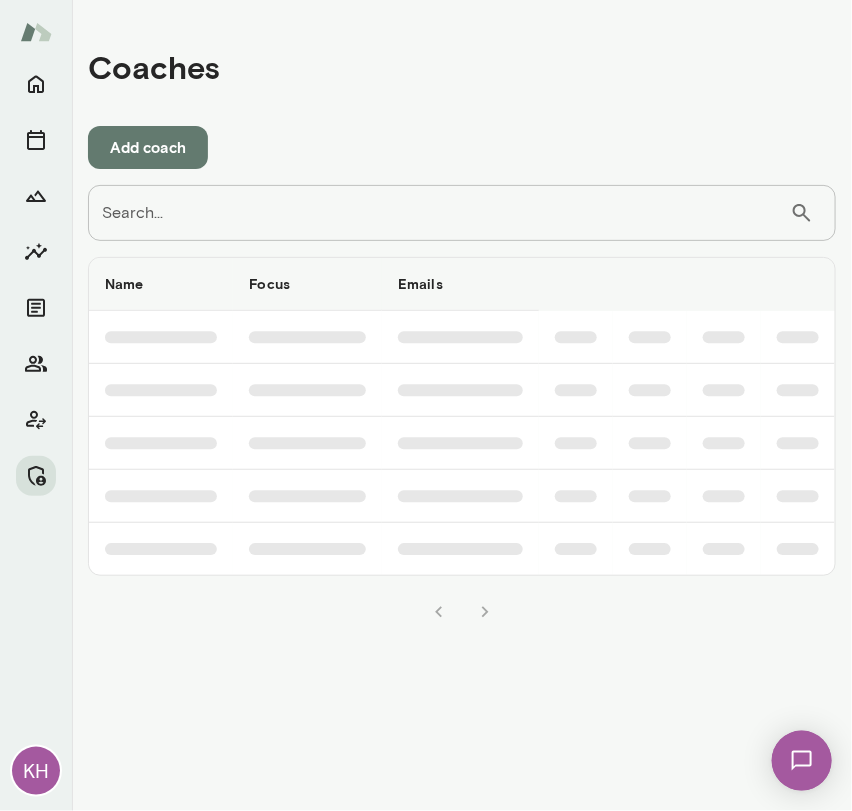 click on "Search..." at bounding box center (439, 213) 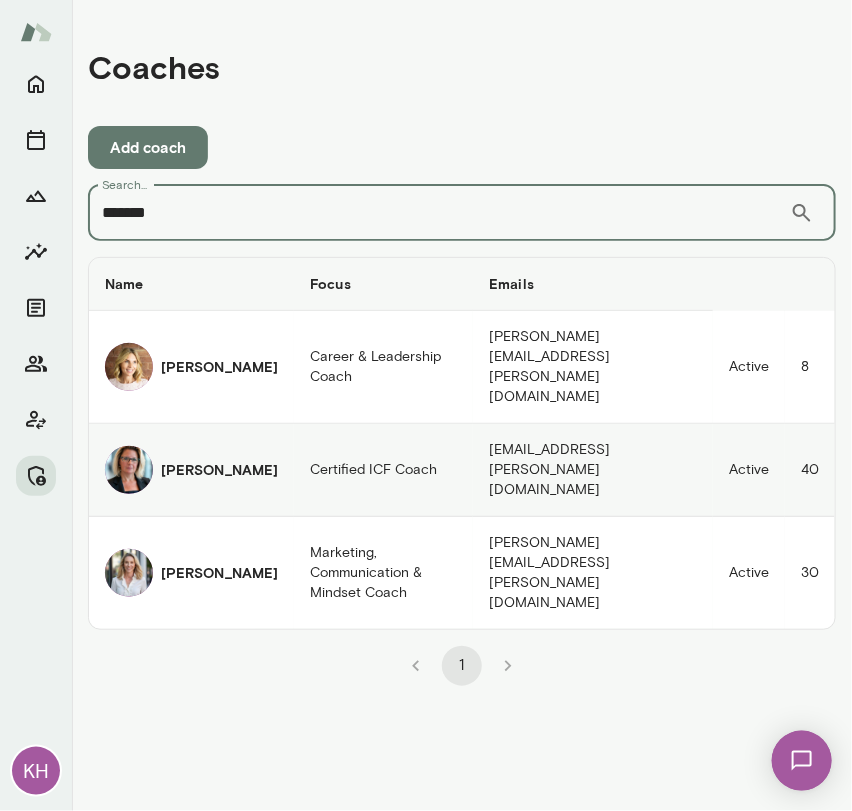 type on "*******" 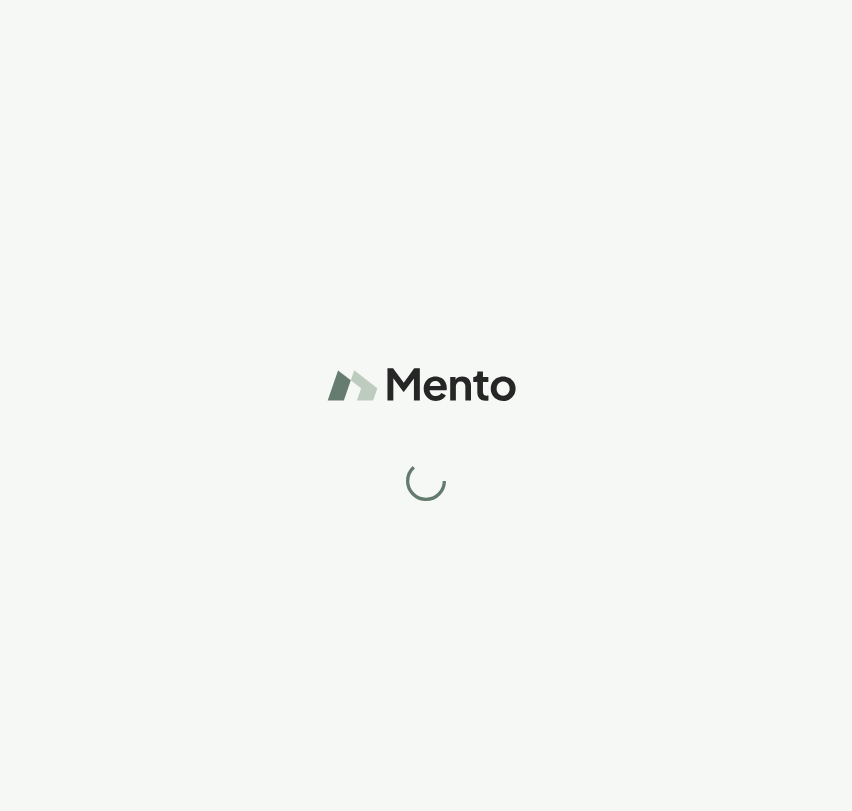 scroll, scrollTop: 0, scrollLeft: 0, axis: both 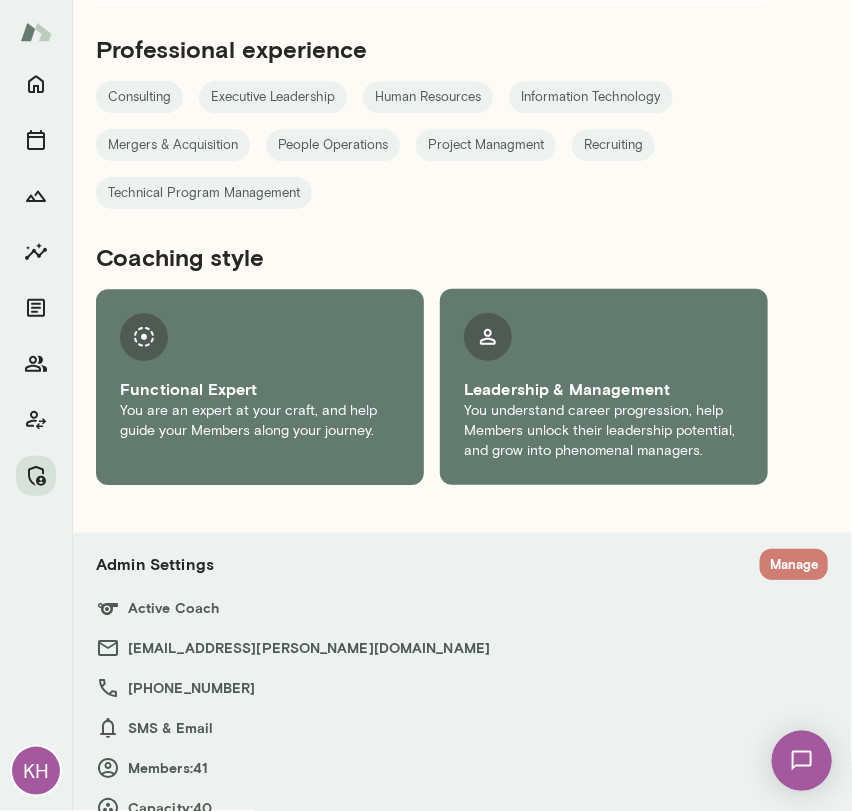 click on "Manage" at bounding box center (794, 564) 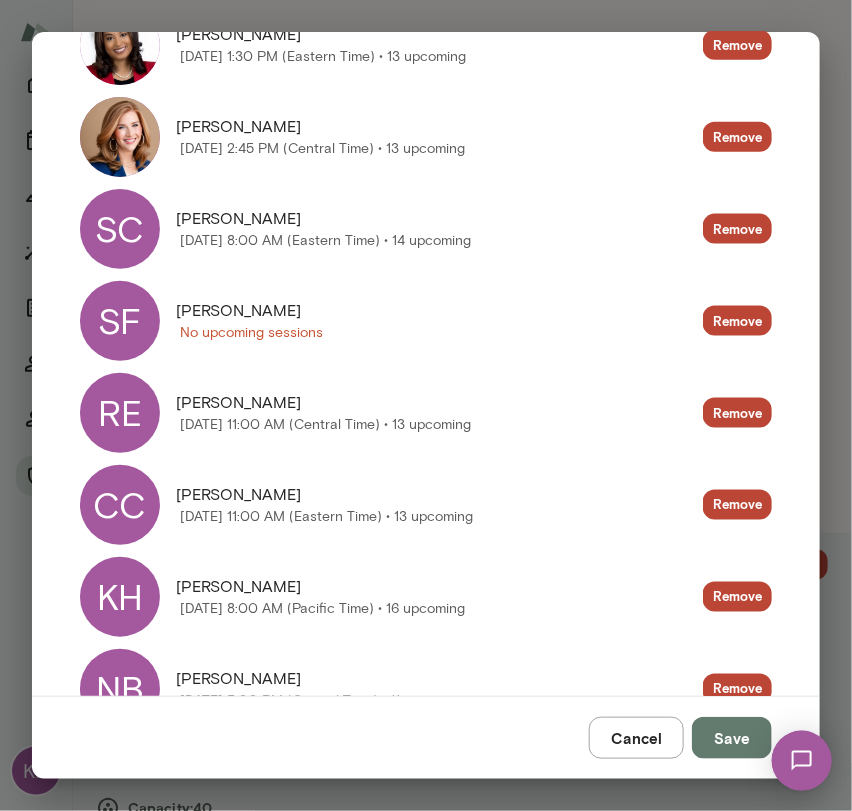 scroll, scrollTop: 592, scrollLeft: 0, axis: vertical 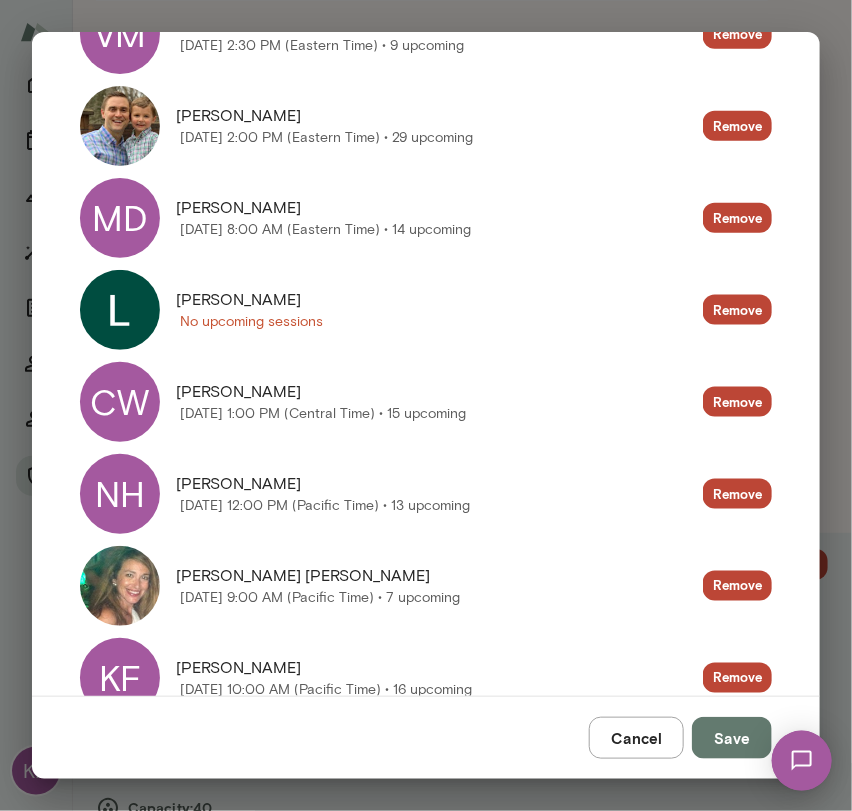 drag, startPoint x: 316, startPoint y: 298, endPoint x: 173, endPoint y: 296, distance: 143.01399 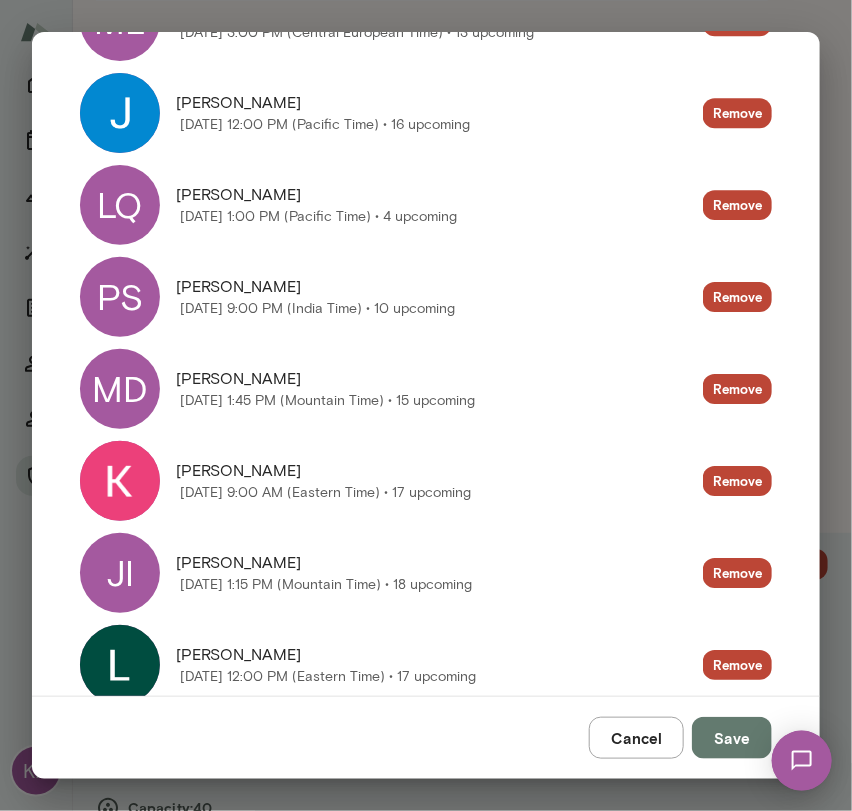 scroll, scrollTop: 3437, scrollLeft: 0, axis: vertical 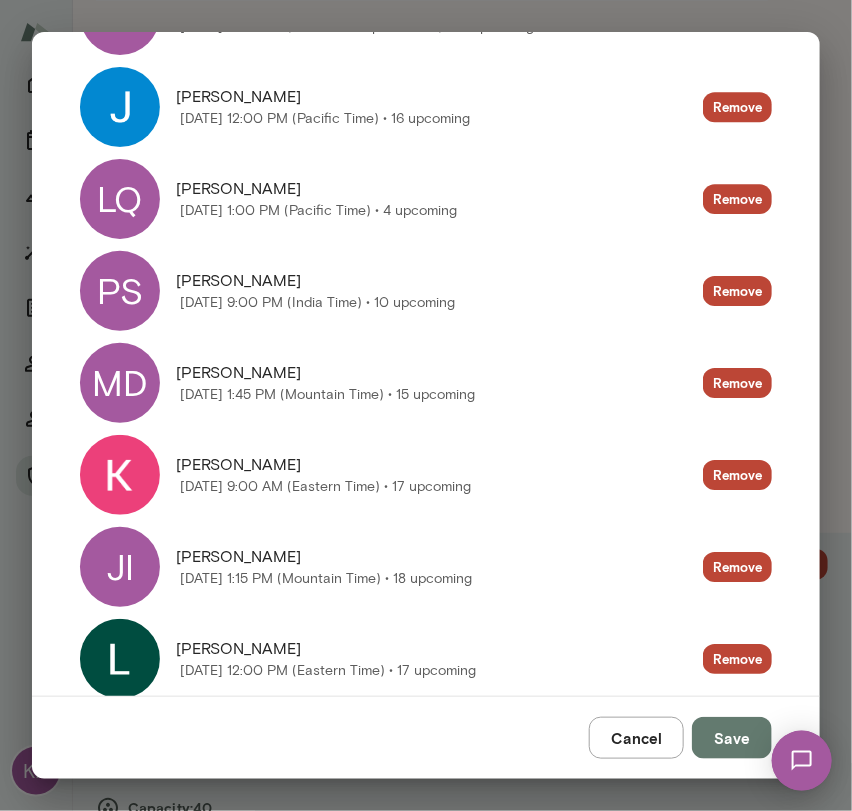 click on "Admin settings Deactivate coach jenniferalvarez@mento.co   https://cal.mento.co/jennifer-alvarez View Capacity ** Capacity 41 Members Brittany Hart   Friday, July 11 1:30 PM (Eastern Time) • 13 upcoming Remove Elisabeth Rice   Tuesday, July 15 2:45 PM (Central Time) • 13 upcoming Remove SC Sanju Chhabada   Tuesday, July 15 8:00 AM (Eastern Time) • 14 upcoming Remove SF Sheena Ferrari   No upcoming sessions Remove RE Renee Edwards   Thursday, July 10 11:00 AM (Central Time) • 13 upcoming Remove CC Cristyn Cram   Thursday, July 3 11:00 AM (Eastern Time) • 13 upcoming Remove KH Kristin Hillmer   Monday, July 7 8:00 AM (Pacific Time) • 16 upcoming Remove NB Nathaniel Blair   Tuesday, July 8 5:00 PM (Central Time) • 11 upcoming Remove JF Jennifer Ferrara   Wednesday, July 2 3:00 PM (Eastern Time) • 10 upcoming Remove Vasanti Rosado   Thursday, July 10 12:45 PM (Eastern Time) • 17 upcoming Remove LS Lauri Smith   Thursday, July 10 7:00 AM (Pacific Time) • 18 upcoming Remove CR   AR" at bounding box center [426, 405] 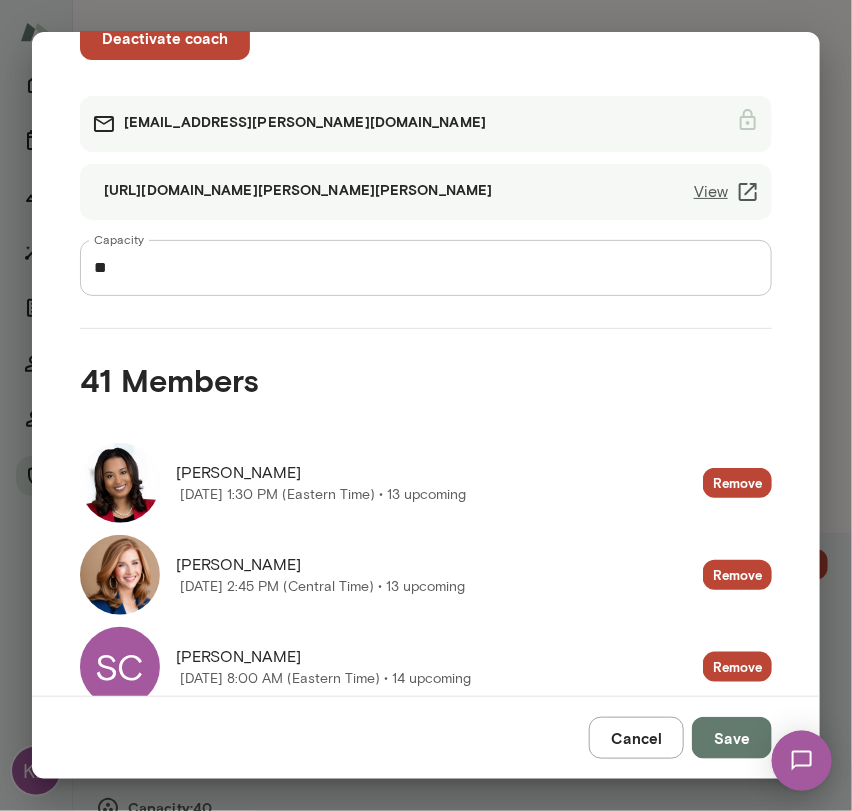 scroll, scrollTop: 0, scrollLeft: 0, axis: both 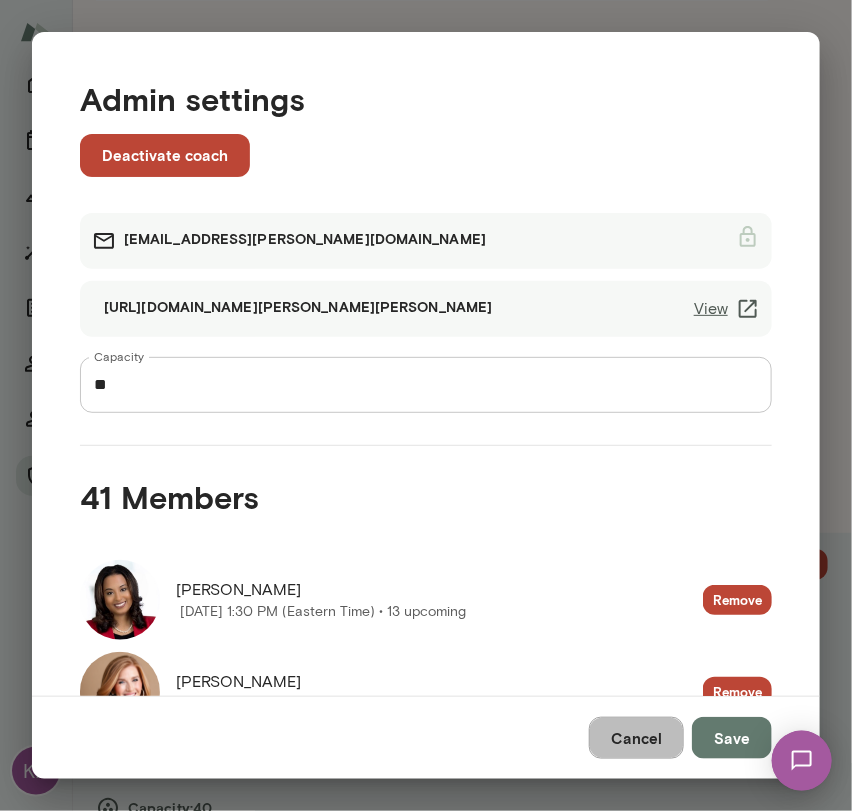 click on "Cancel" at bounding box center [636, 738] 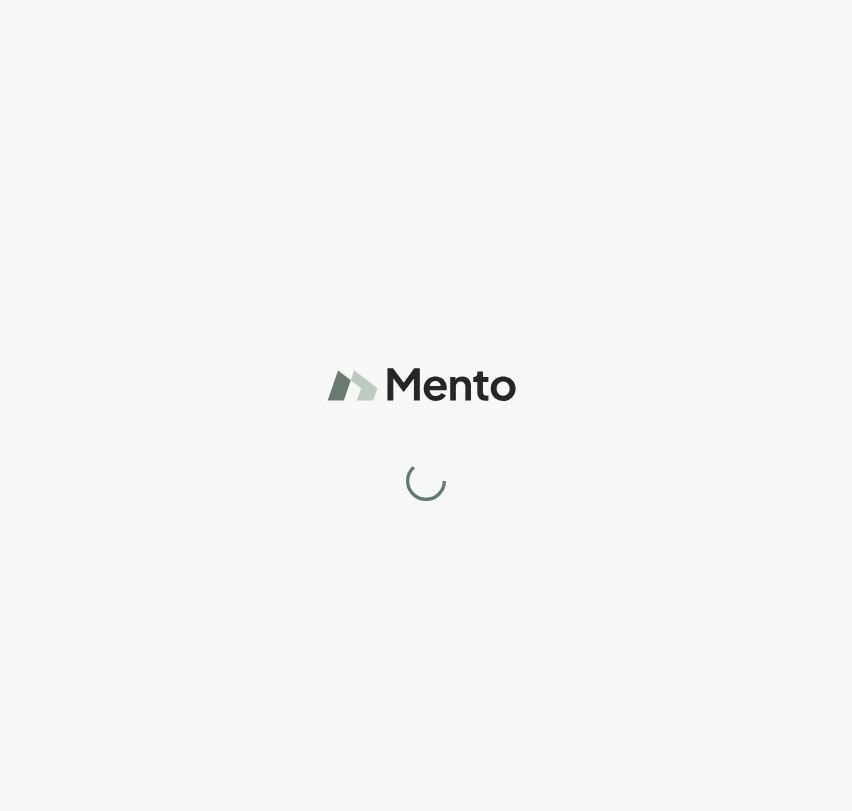 scroll, scrollTop: 0, scrollLeft: 0, axis: both 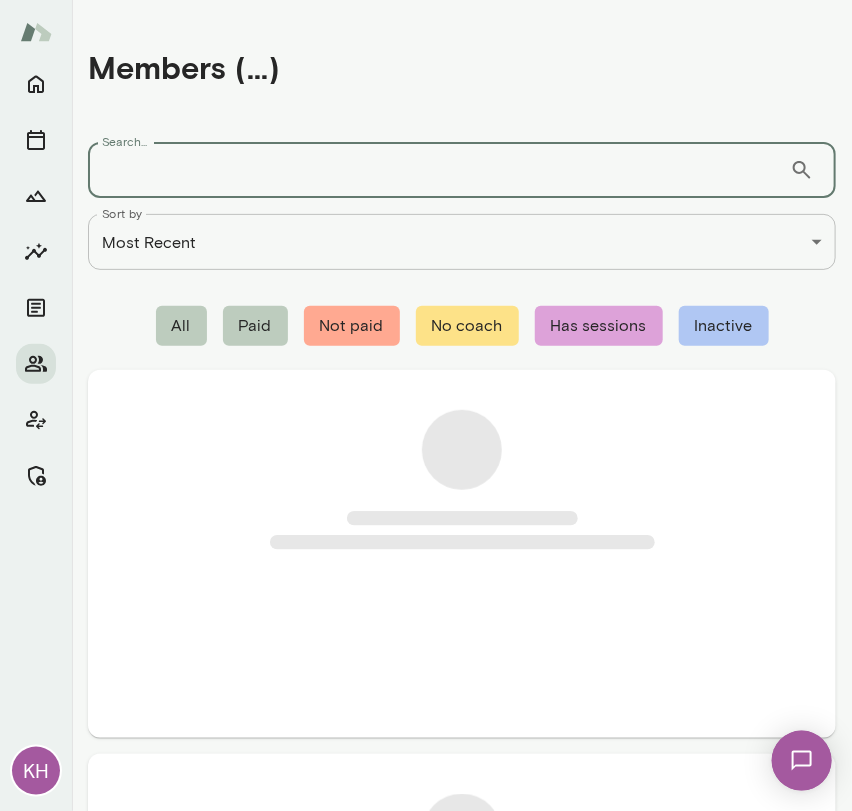 click on "Search..." at bounding box center [439, 170] 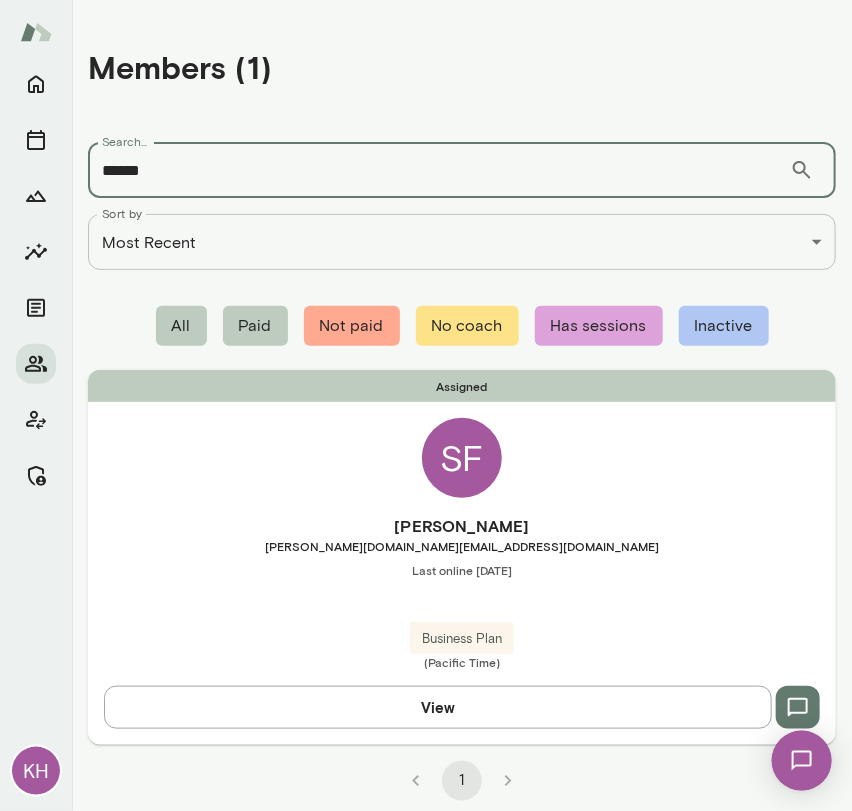 type on "******" 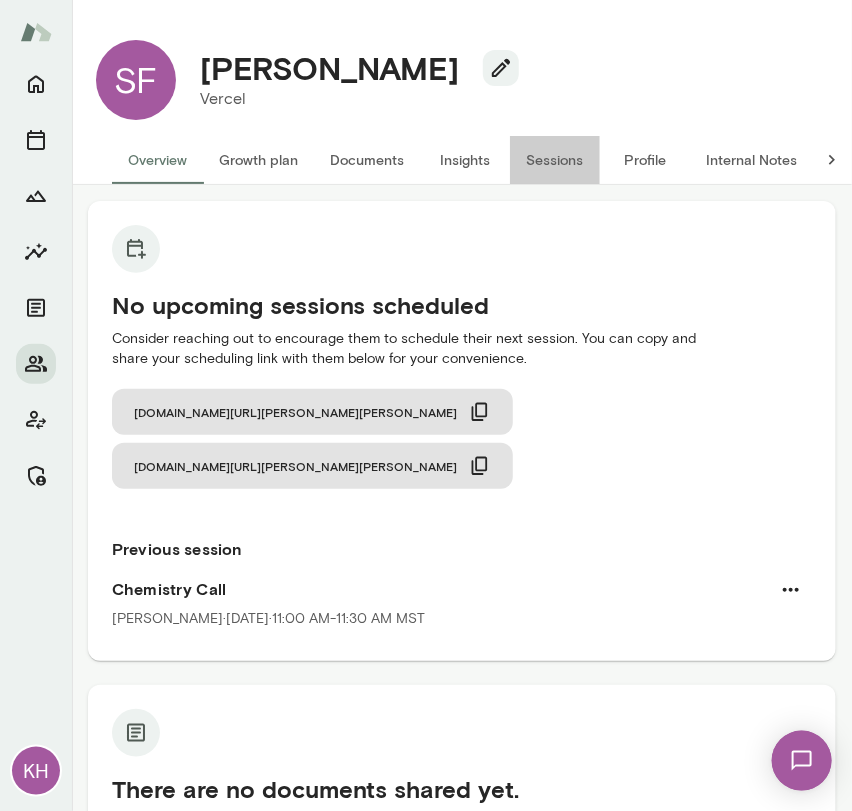 click on "Sessions" at bounding box center [555, 160] 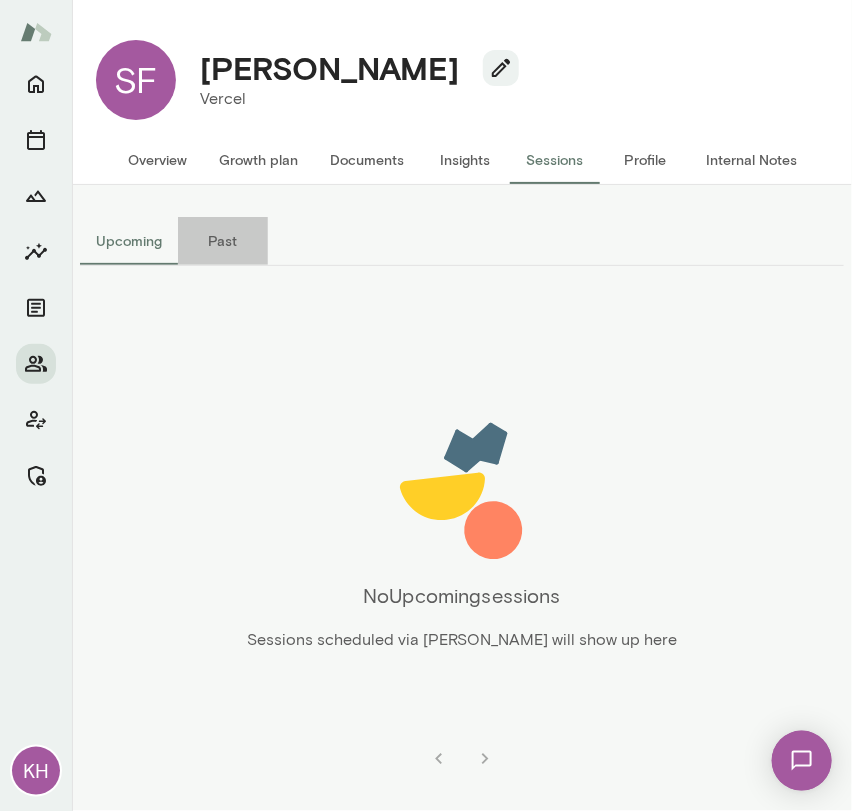 click on "Past" at bounding box center [223, 241] 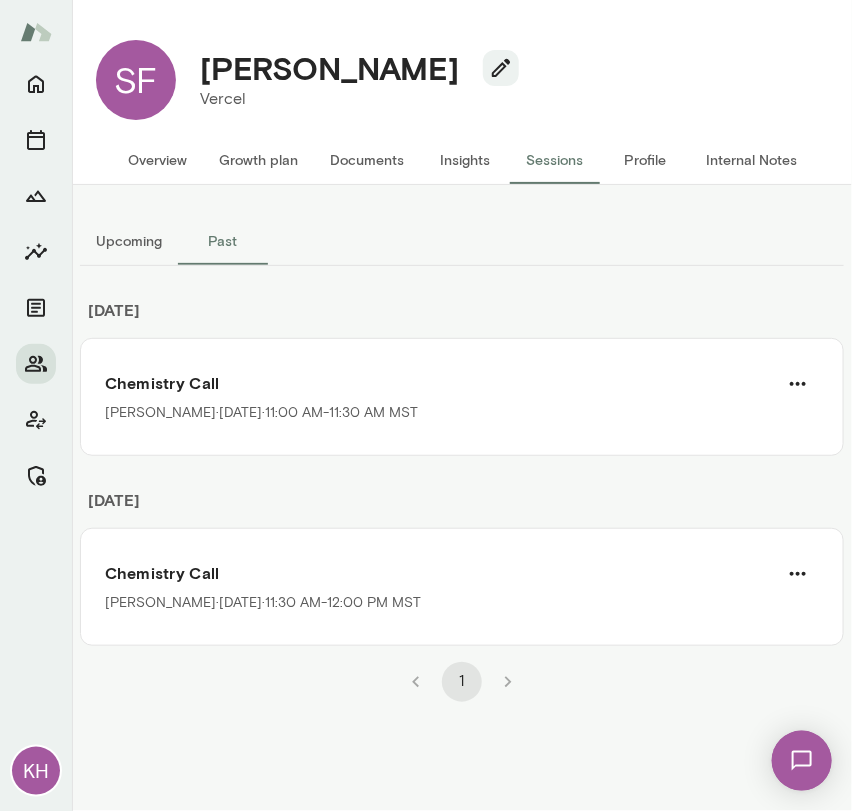 click on "Upcoming" at bounding box center (129, 241) 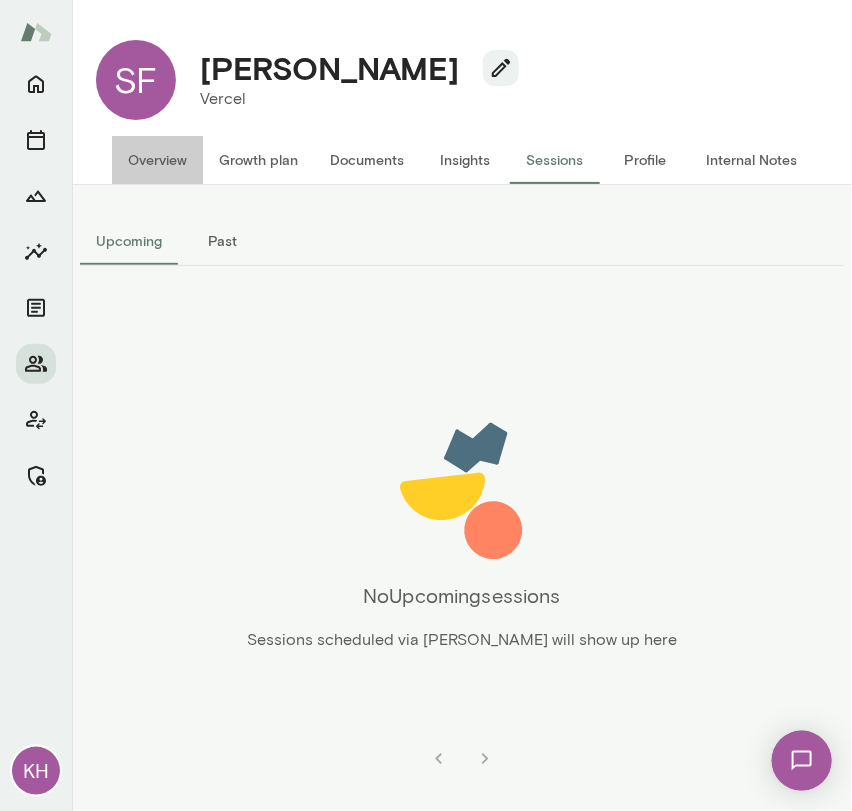 click on "Overview" at bounding box center (157, 160) 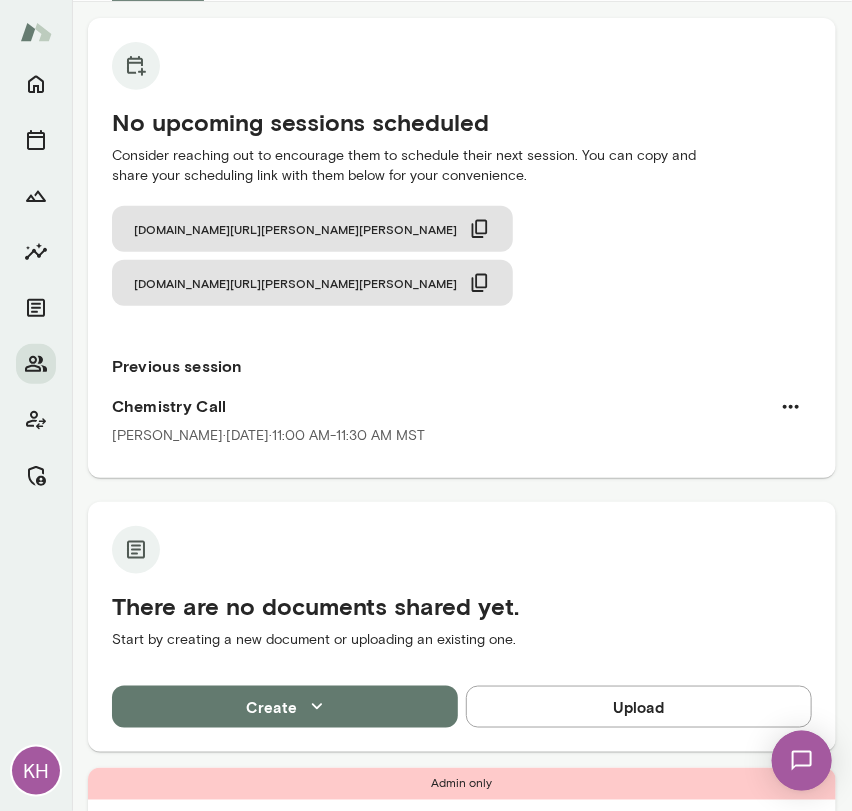 scroll, scrollTop: 0, scrollLeft: 0, axis: both 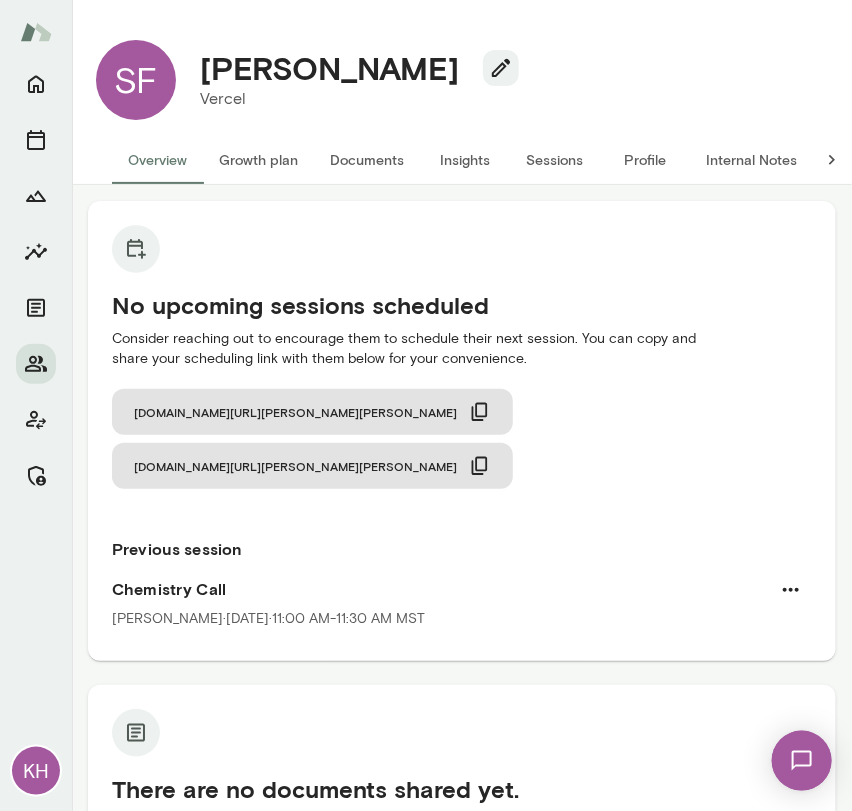 click on "Sessions" at bounding box center [555, 160] 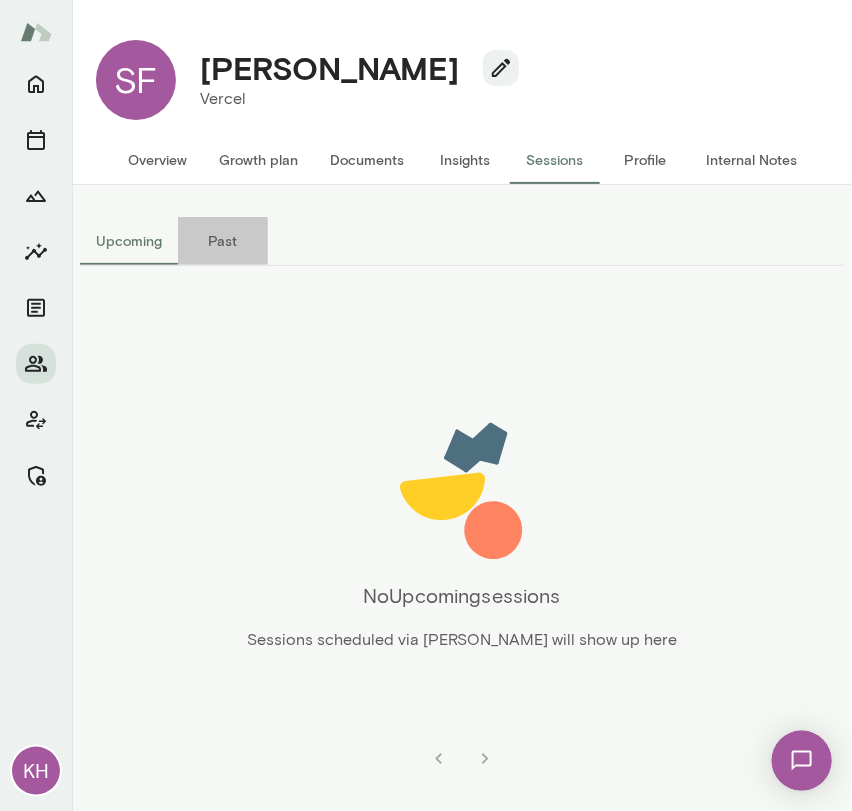 click on "Past" at bounding box center (223, 241) 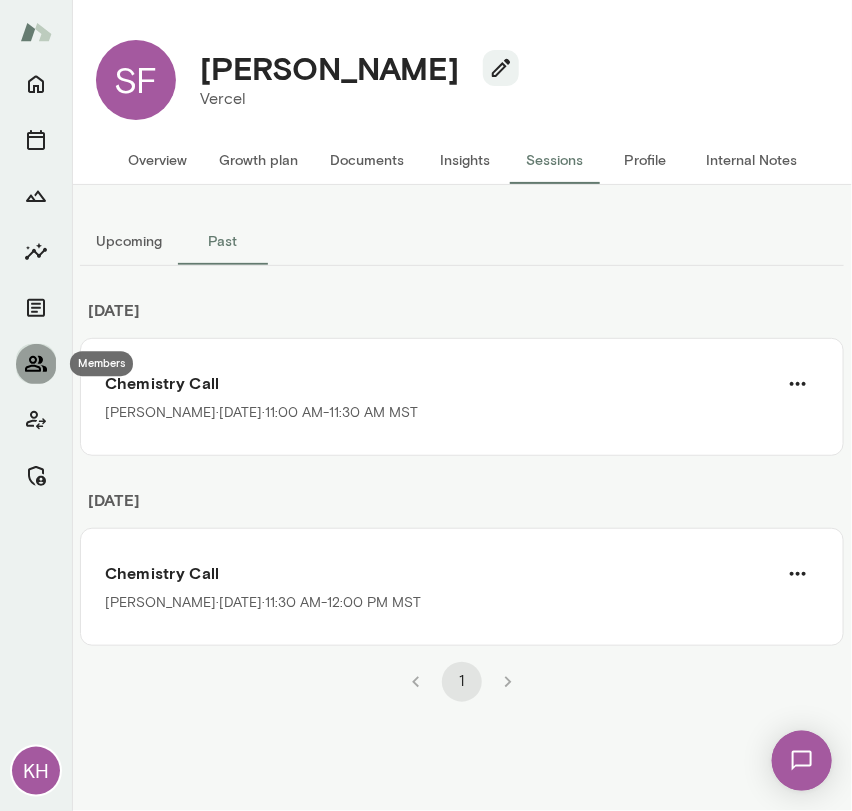 click 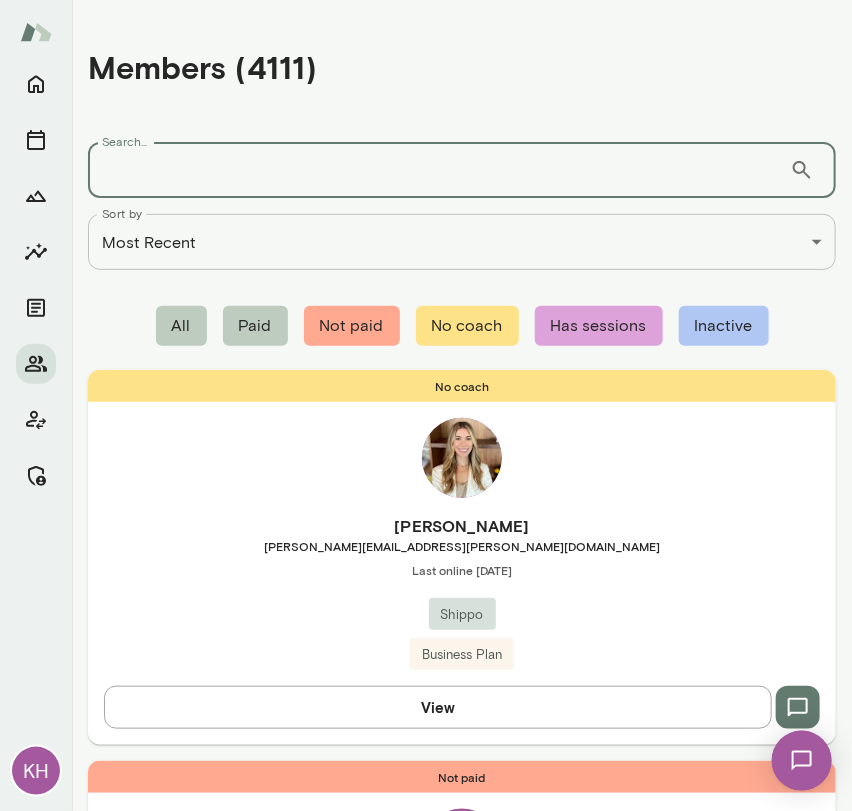 click on "Search..." at bounding box center (439, 170) 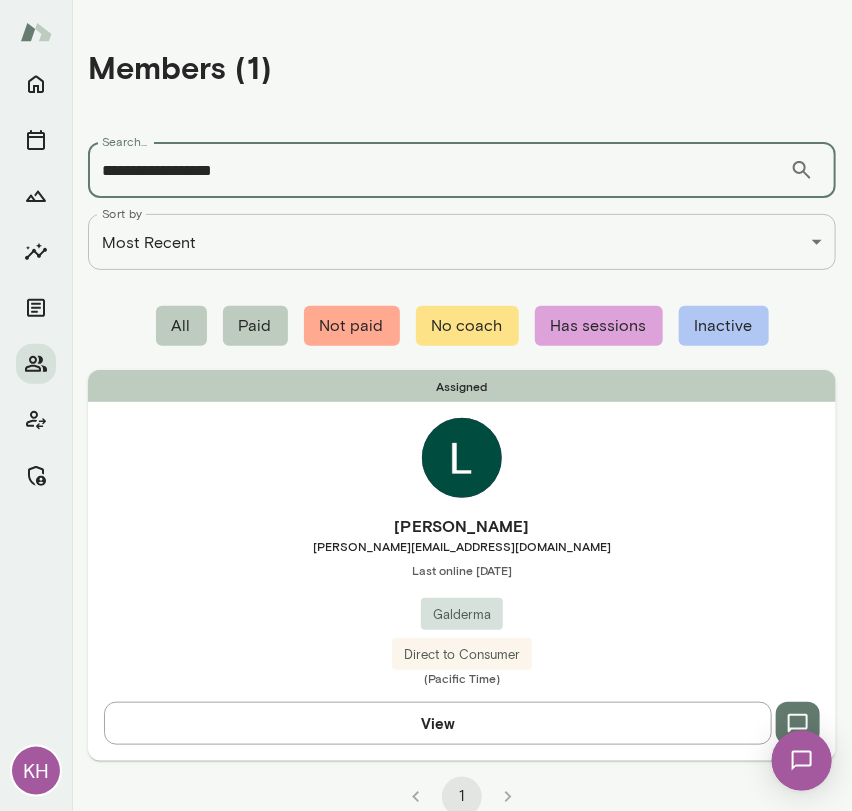 type on "**********" 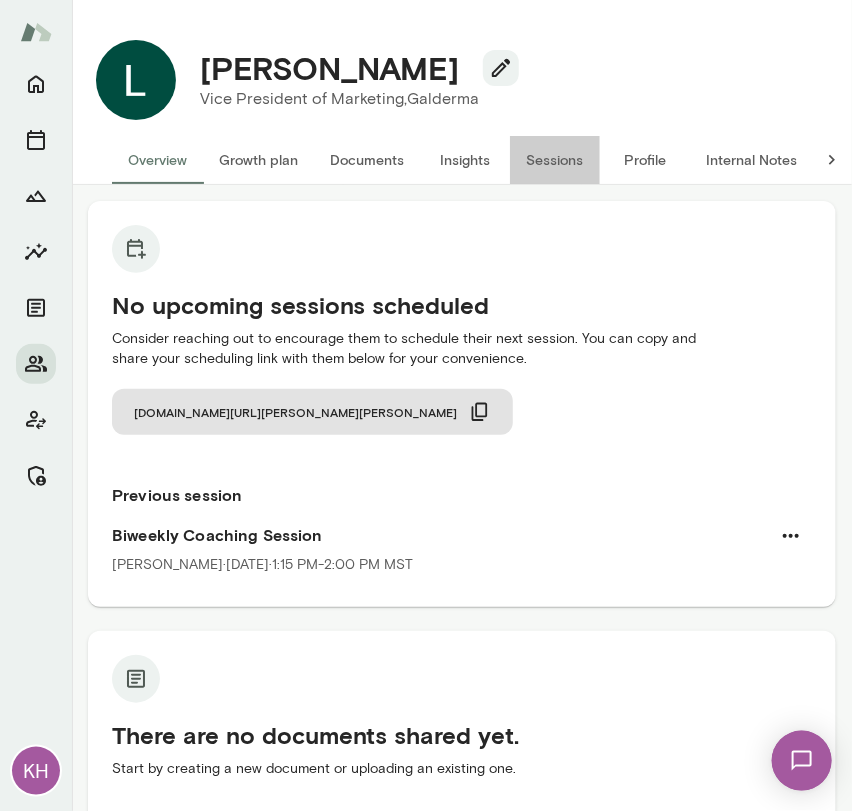 click on "Sessions" at bounding box center [555, 160] 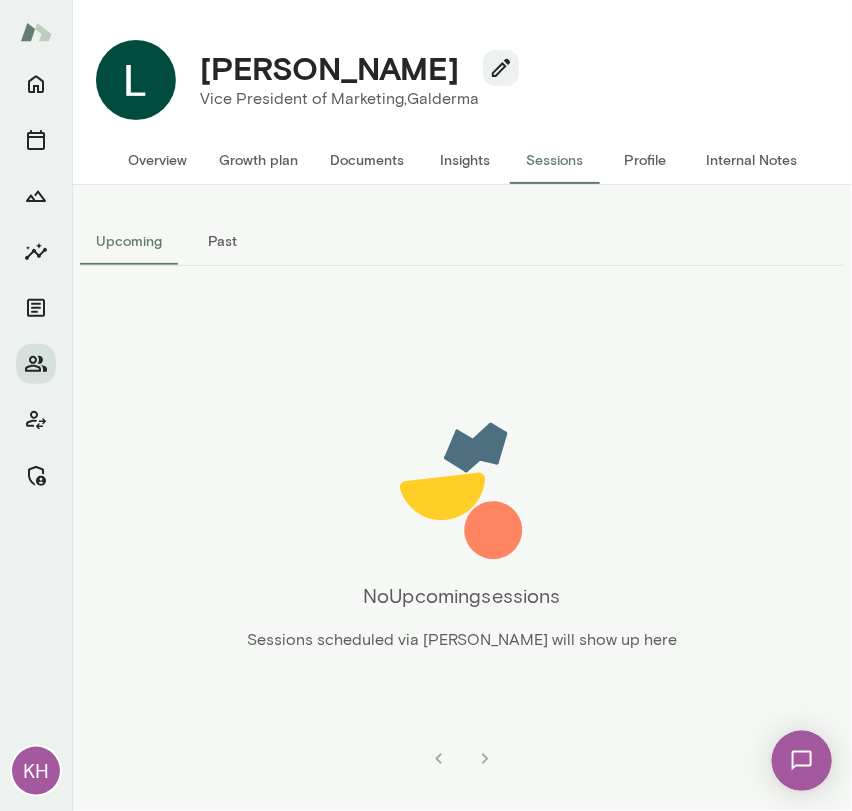 click on "Past" at bounding box center [223, 241] 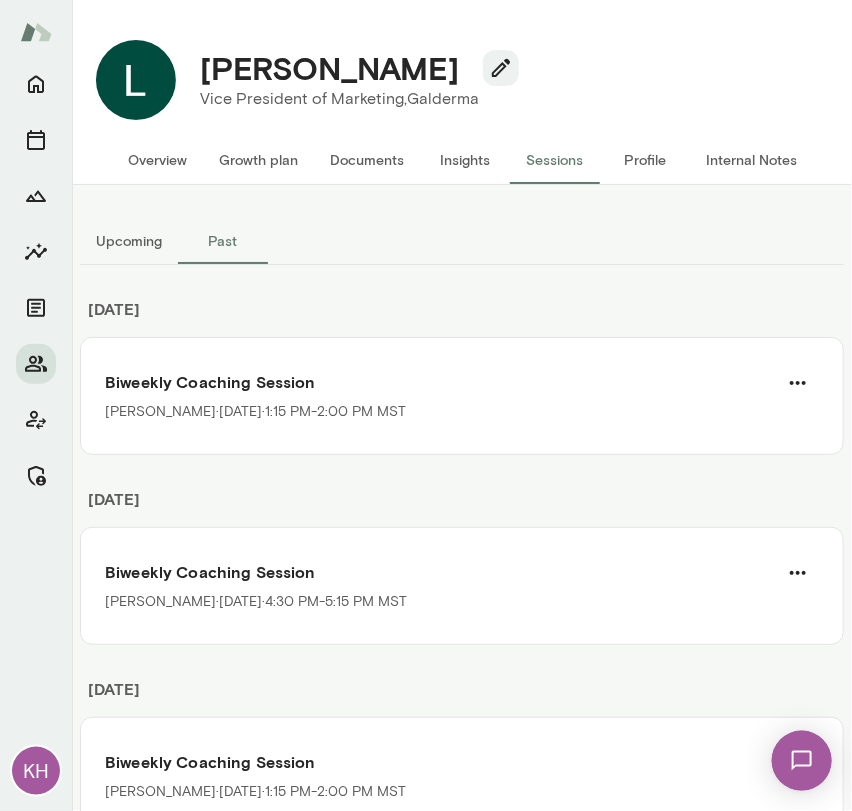 scroll, scrollTop: 21, scrollLeft: 0, axis: vertical 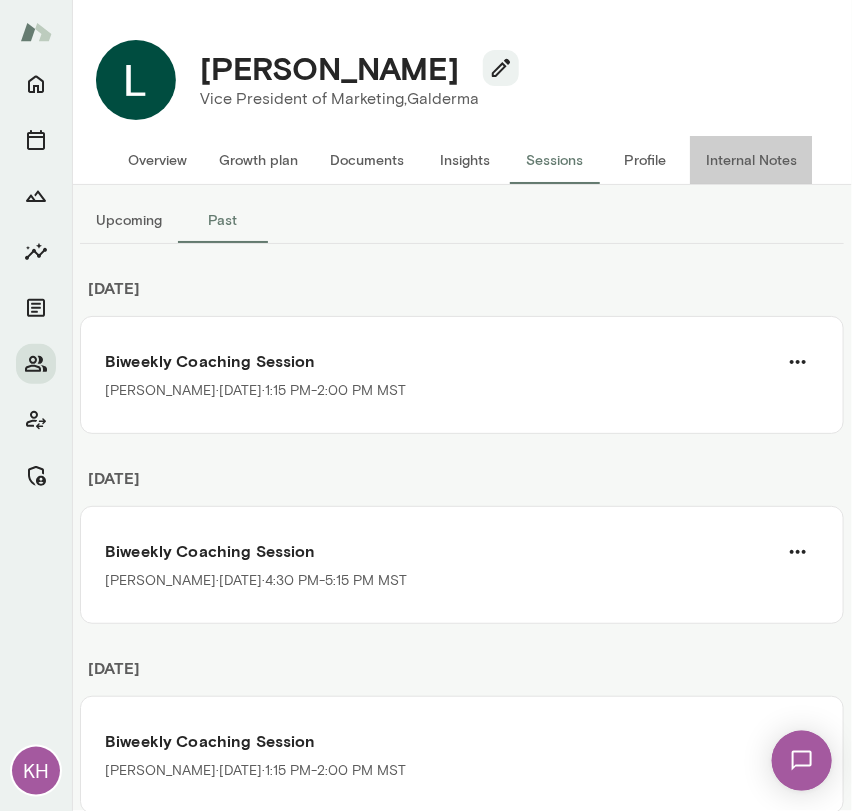 click on "Internal Notes" at bounding box center (751, 160) 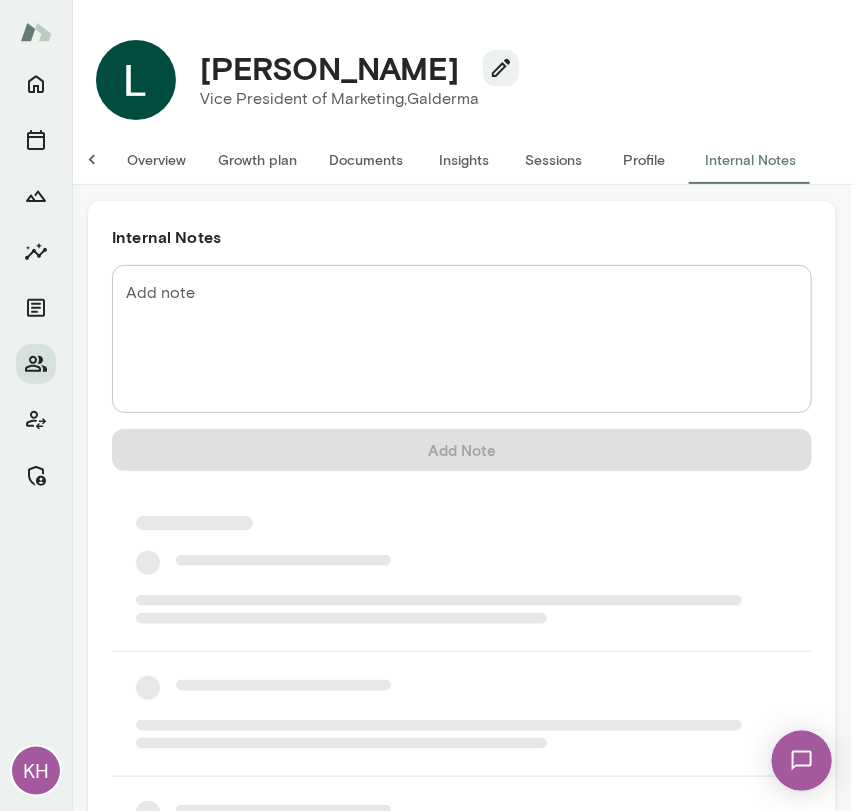 scroll, scrollTop: 0, scrollLeft: 0, axis: both 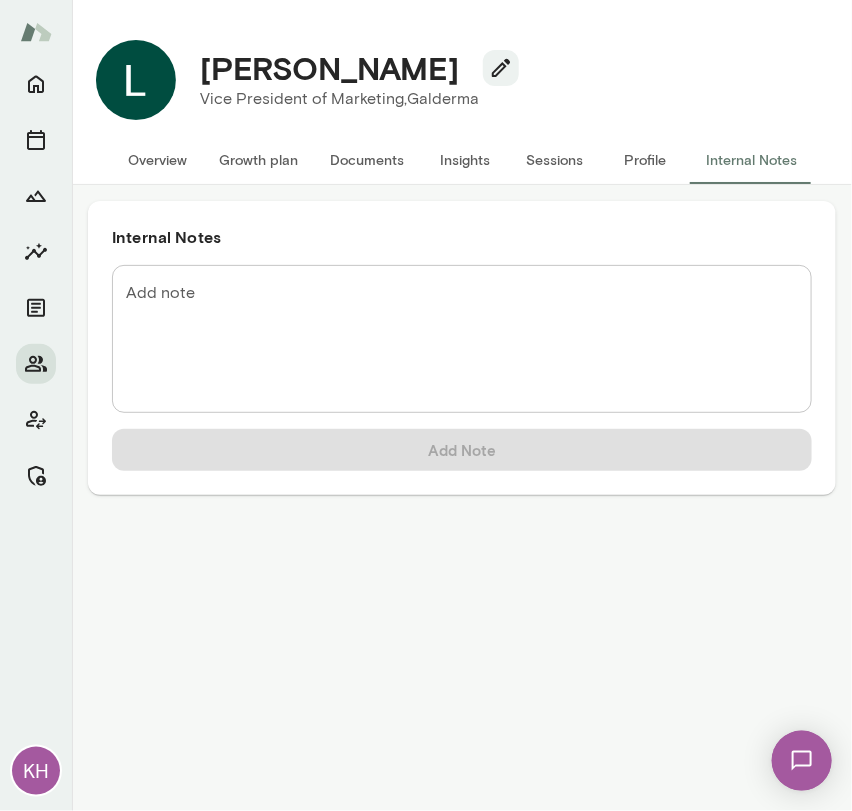 click on "Overview" at bounding box center [157, 160] 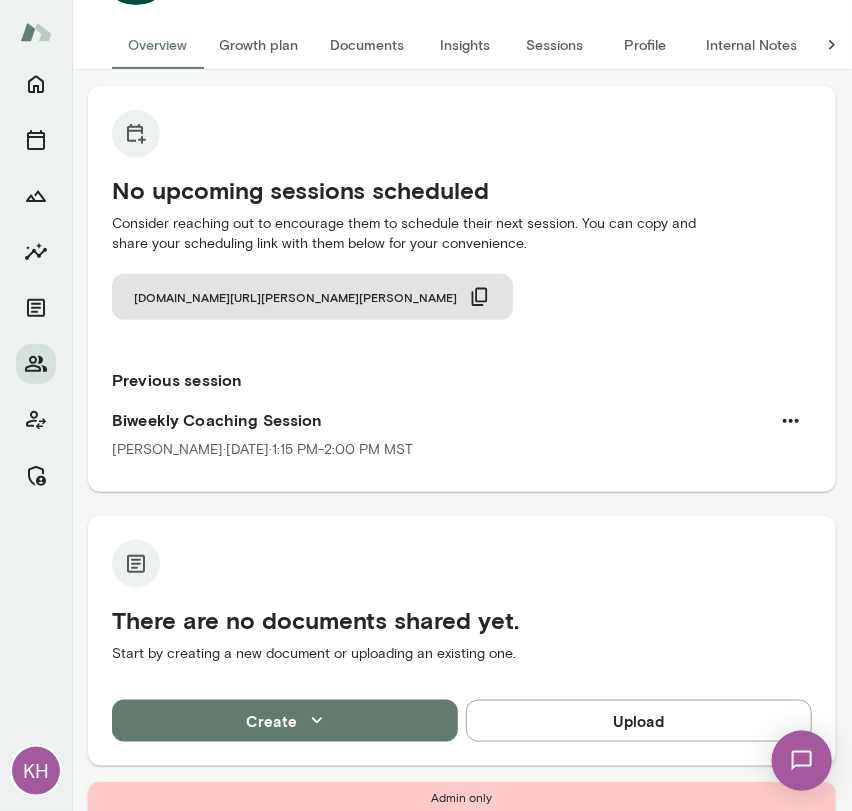 scroll, scrollTop: 0, scrollLeft: 0, axis: both 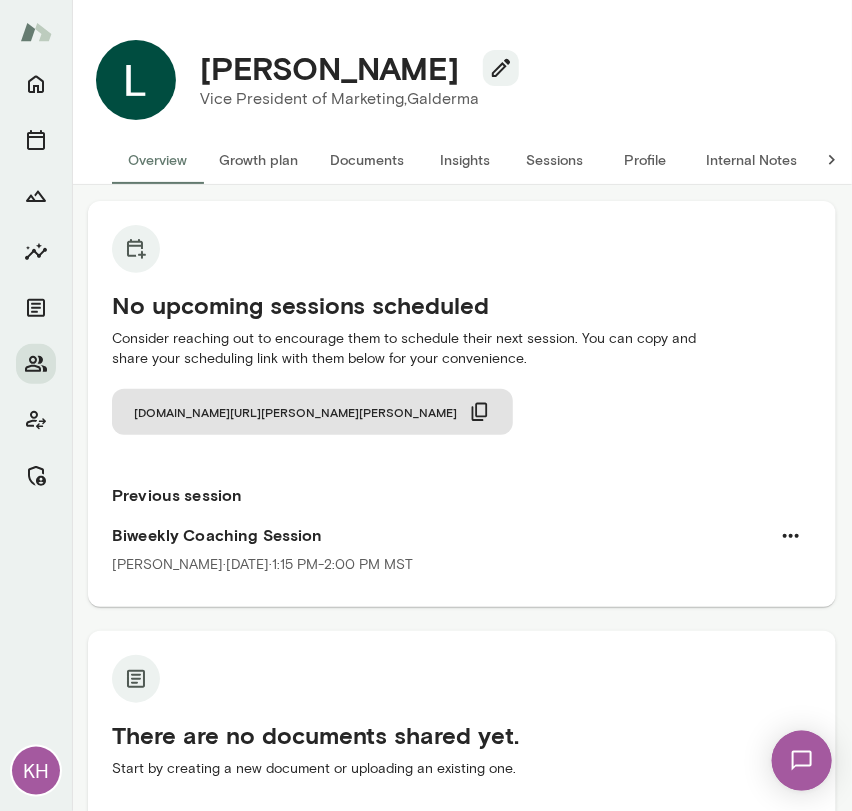 click on "Sessions" at bounding box center (555, 160) 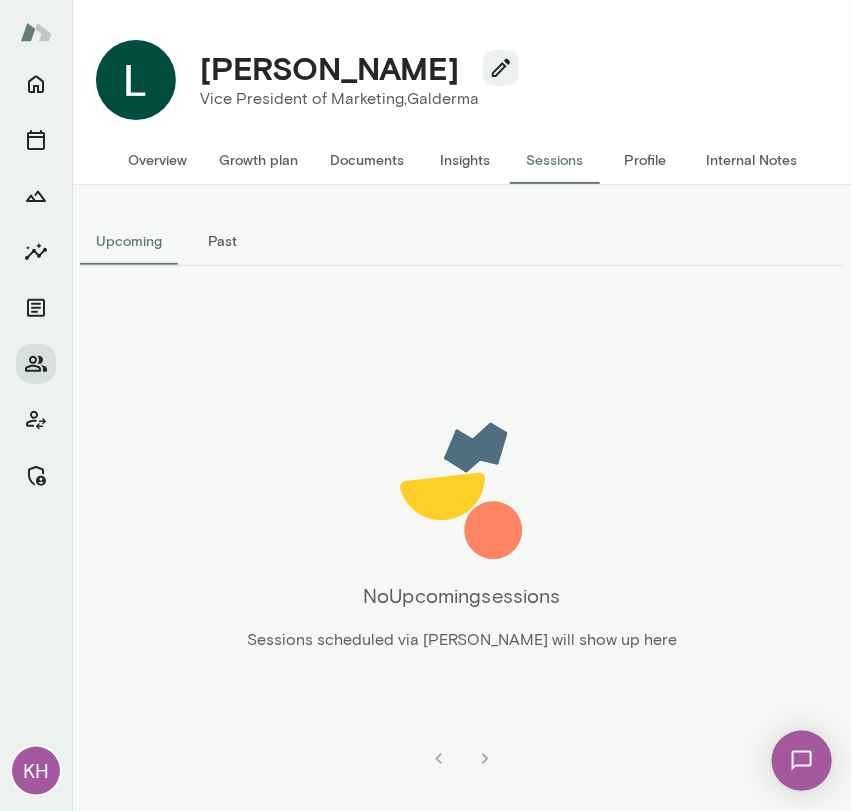 click on "Past" at bounding box center (223, 241) 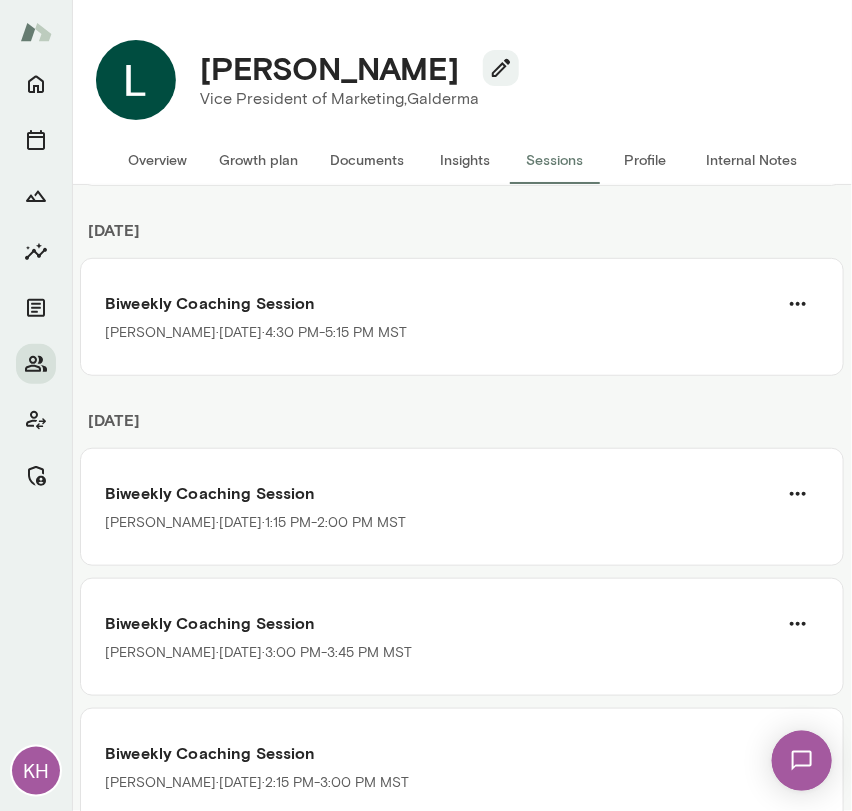 scroll, scrollTop: 0, scrollLeft: 0, axis: both 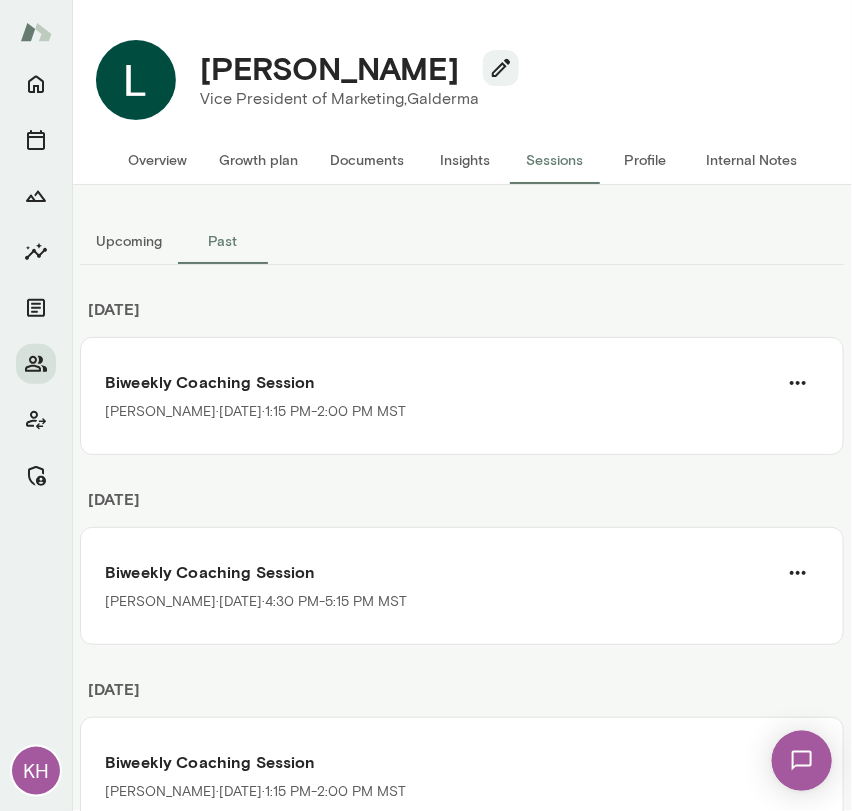 click on "Internal Notes" at bounding box center (751, 160) 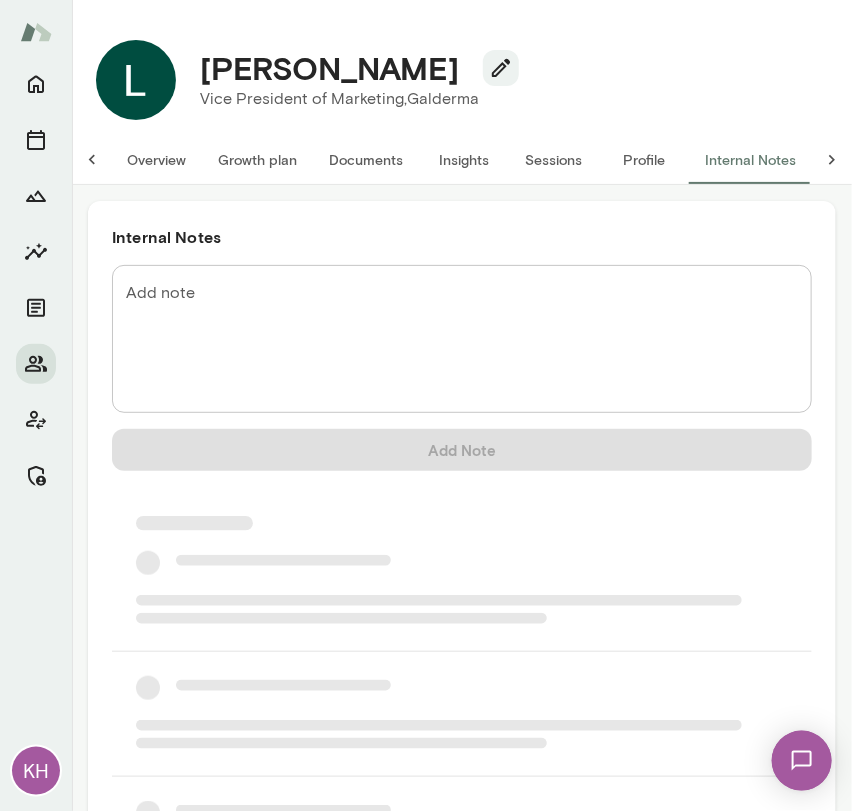 scroll, scrollTop: 0, scrollLeft: 16, axis: horizontal 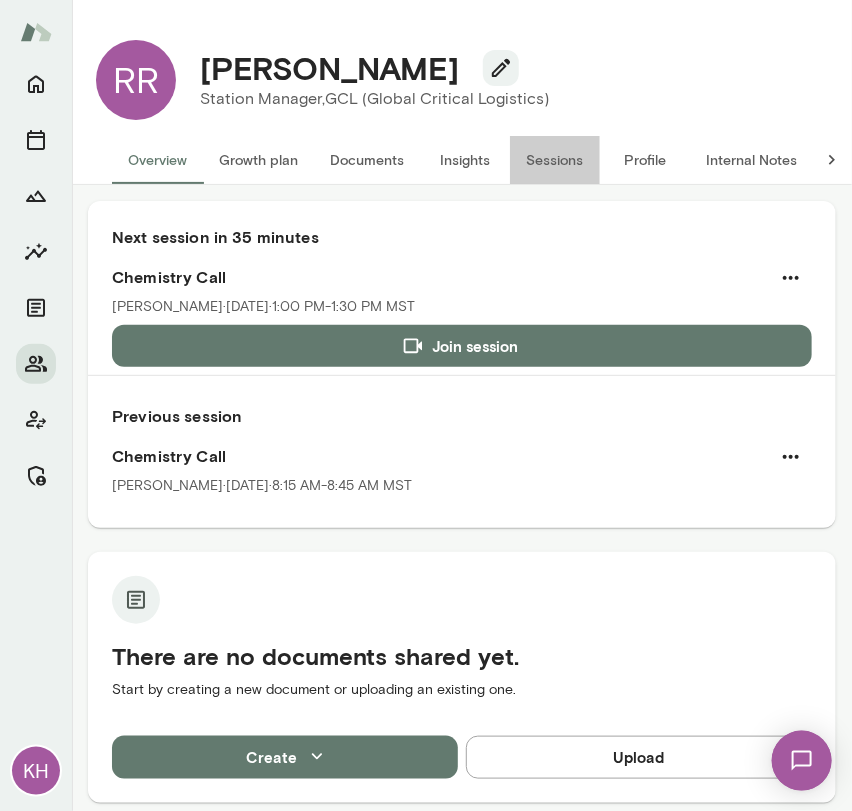 click on "Sessions" at bounding box center [555, 160] 